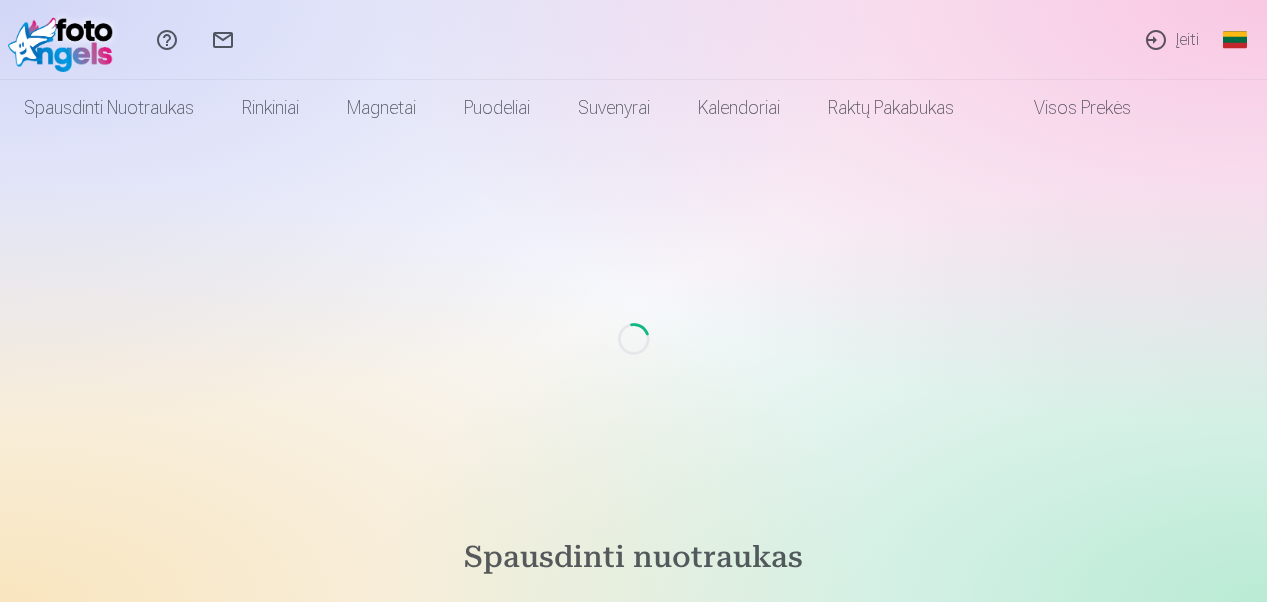 scroll, scrollTop: 0, scrollLeft: 0, axis: both 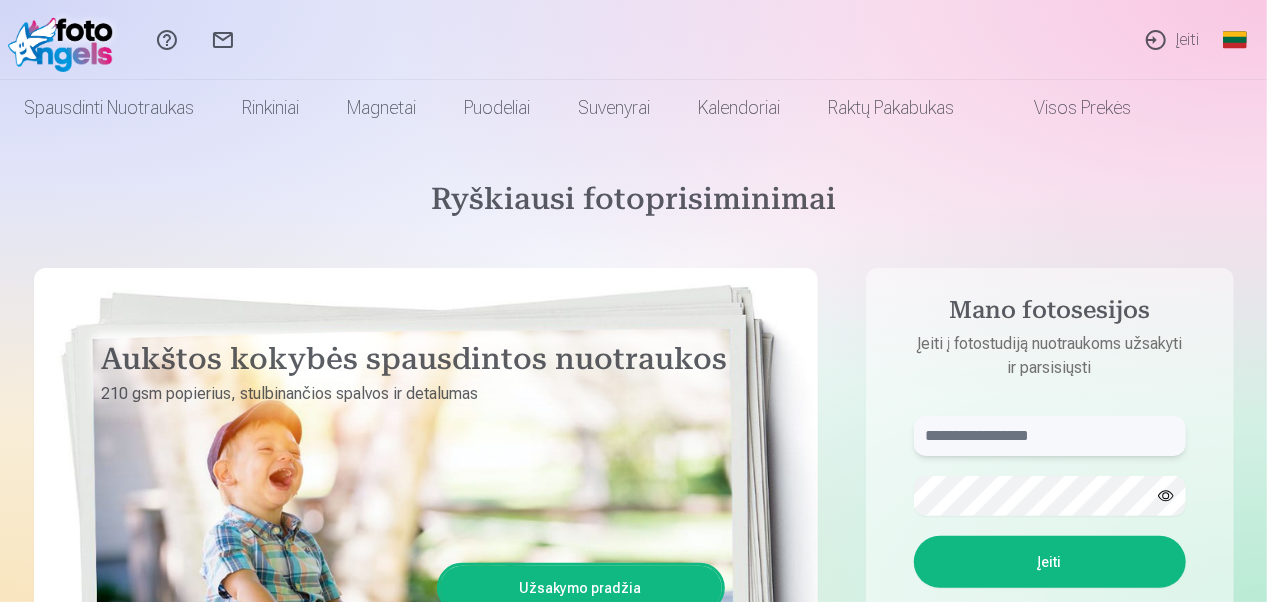 click at bounding box center [1050, 436] 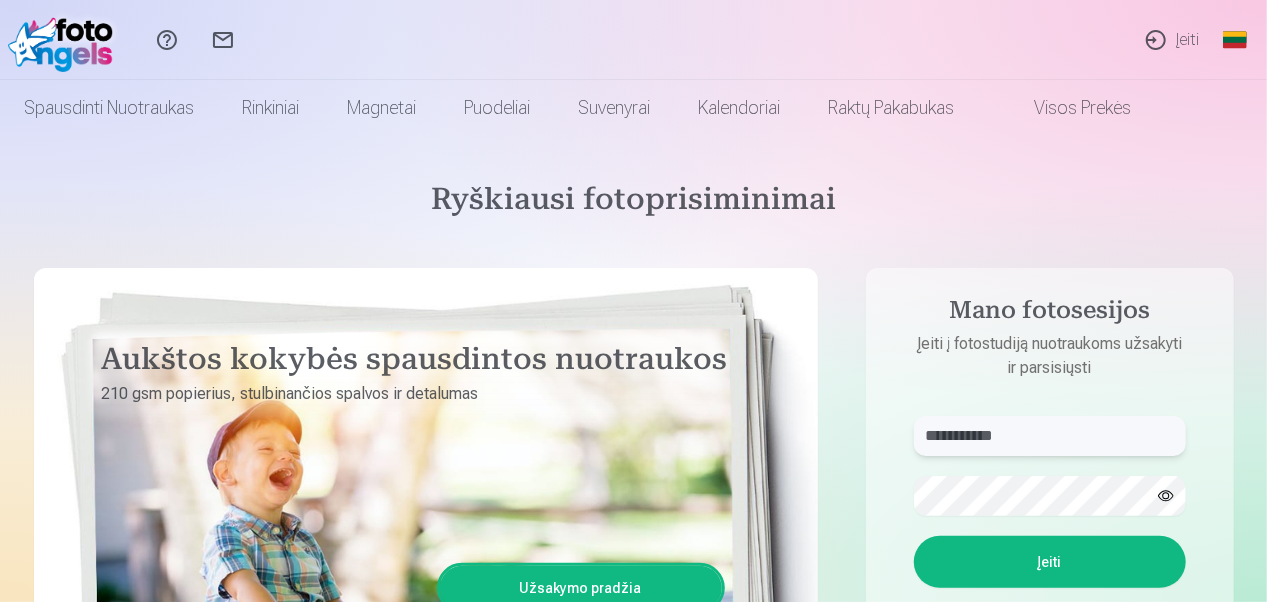 click on "**********" at bounding box center (1050, 436) 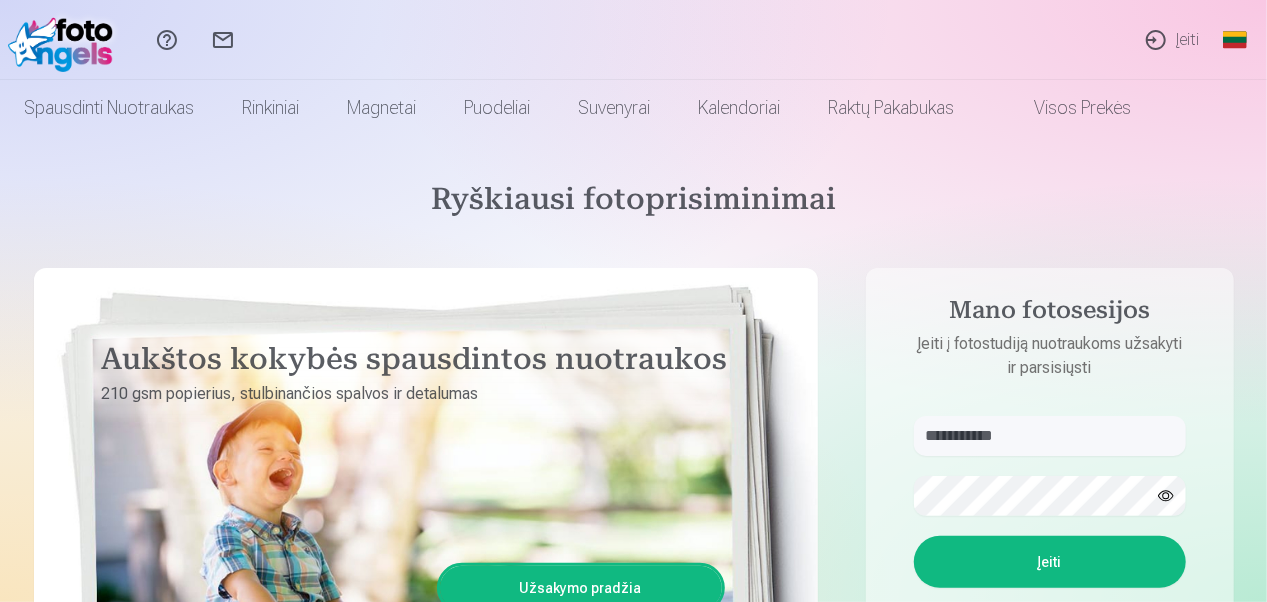 click on "Įeiti" at bounding box center [1050, 562] 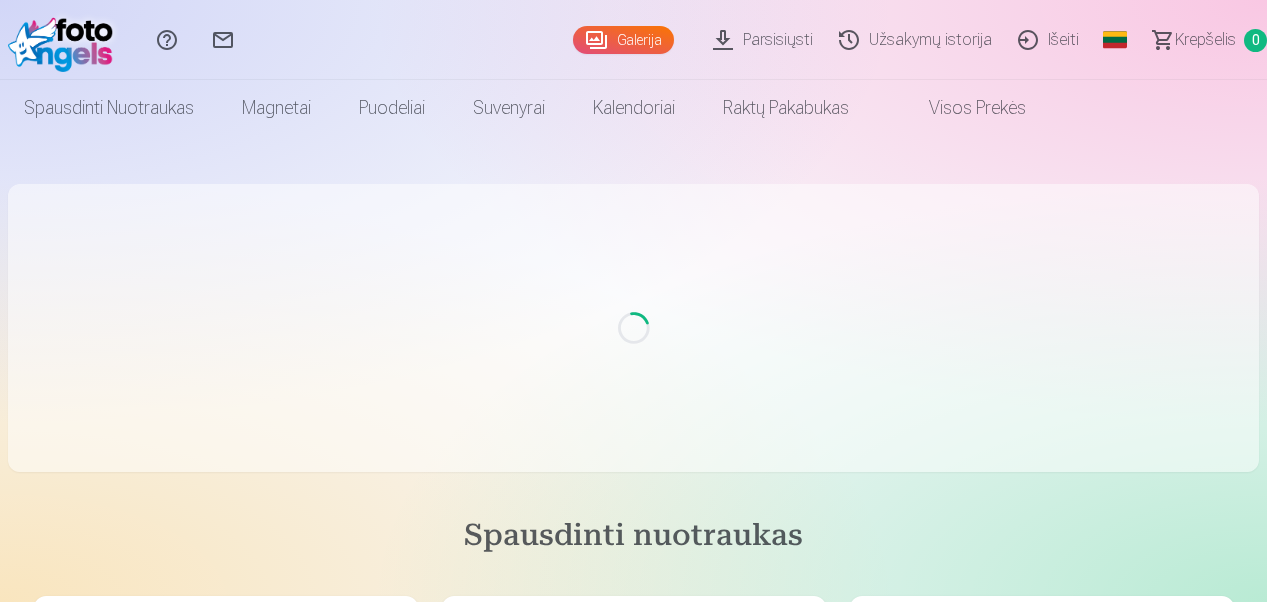 scroll, scrollTop: 0, scrollLeft: 0, axis: both 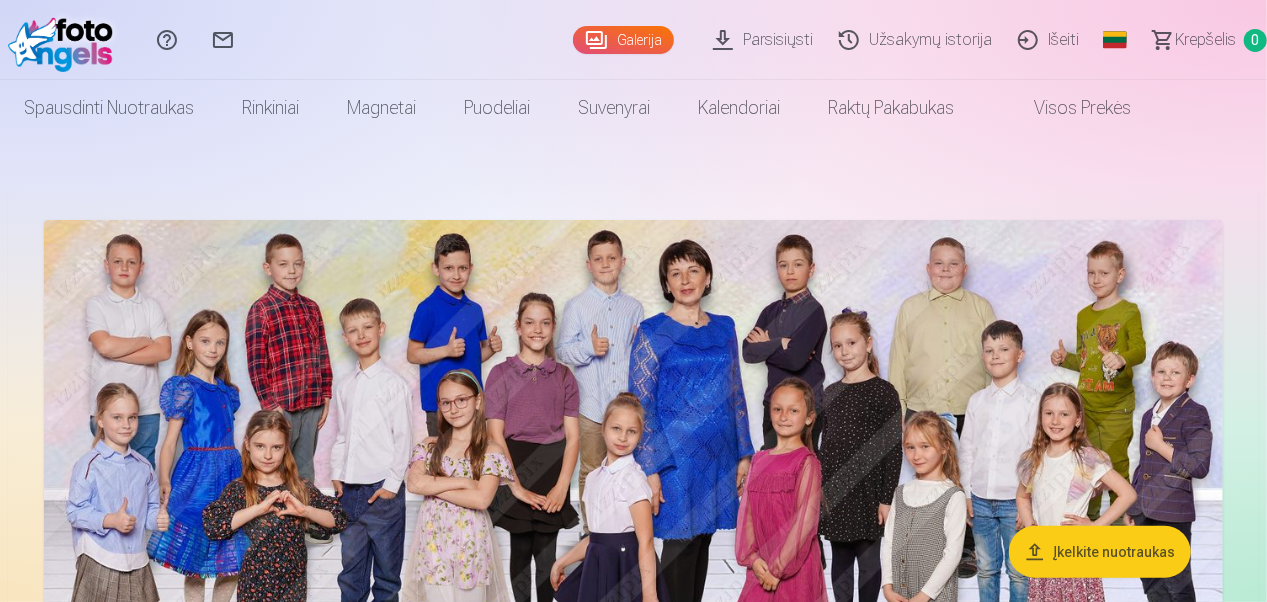 click on "Įkelkite nuotraukas" at bounding box center (1100, 552) 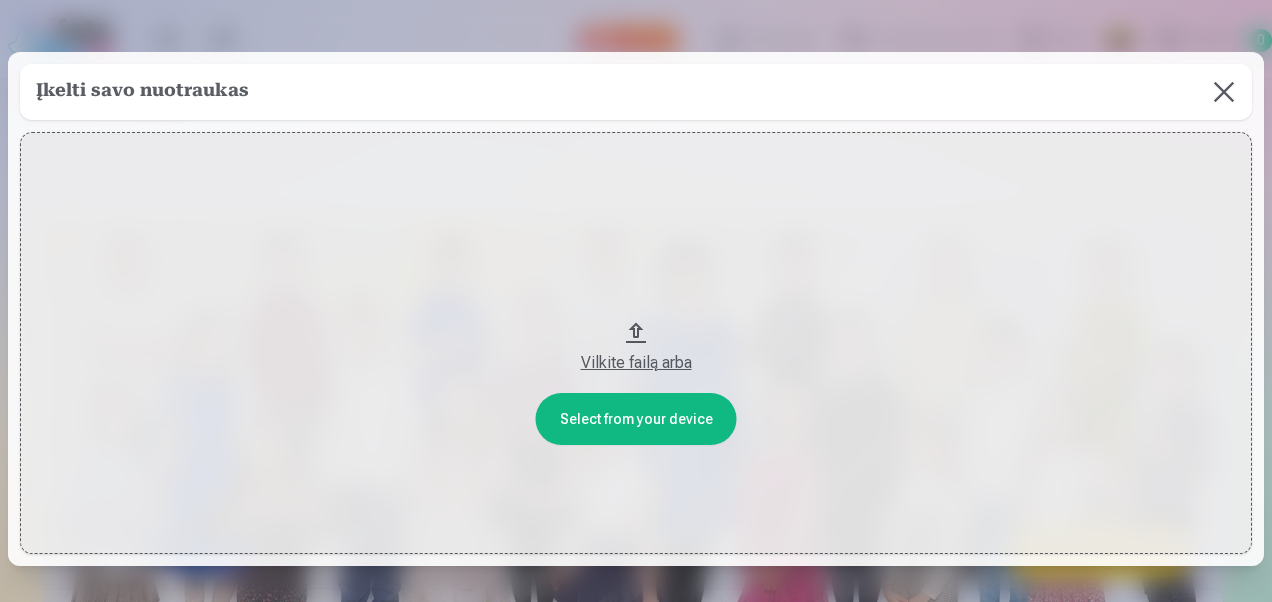 click on "Vilkite failą arba" at bounding box center (636, 363) 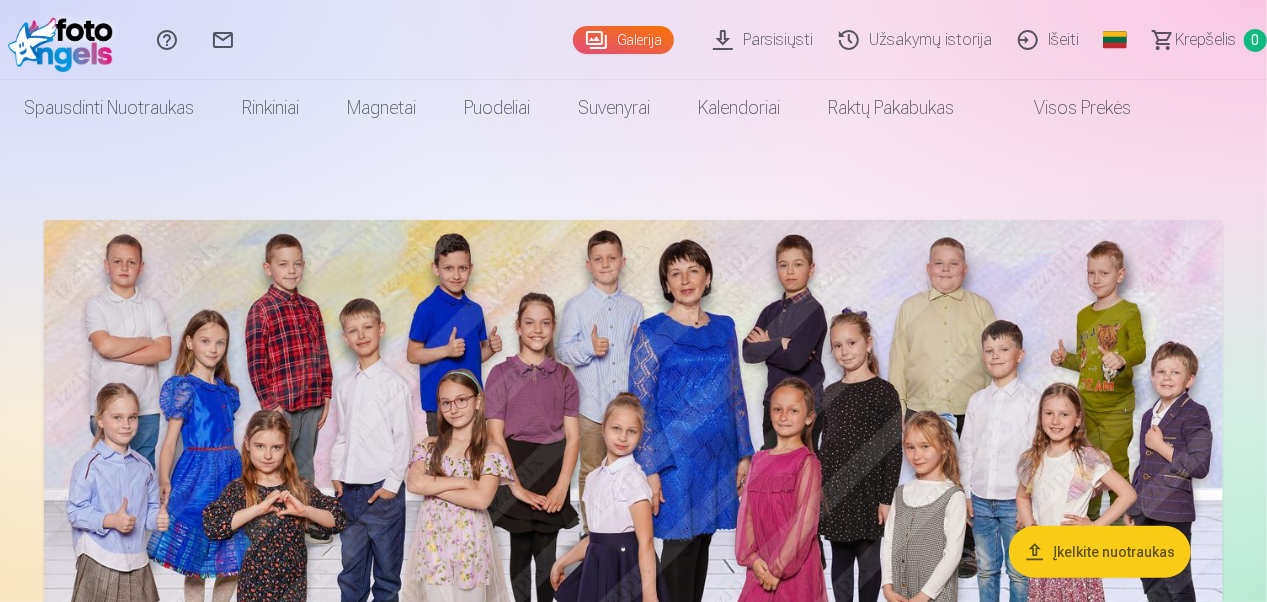 click on "Parsisiųsti" at bounding box center (766, 40) 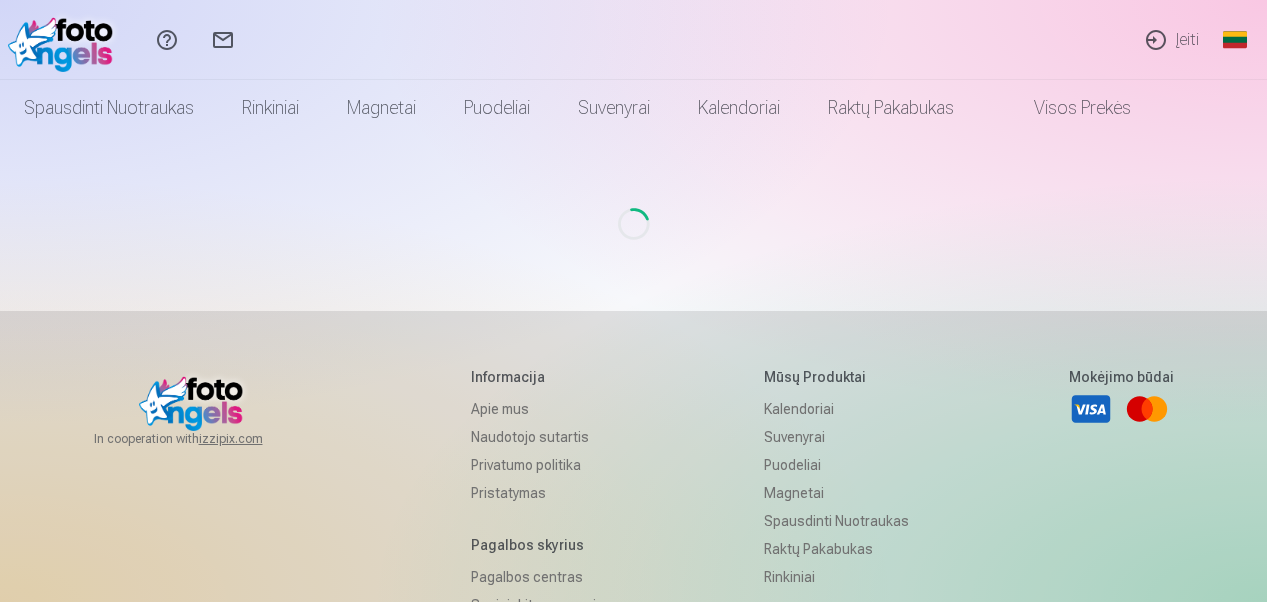 scroll, scrollTop: 0, scrollLeft: 0, axis: both 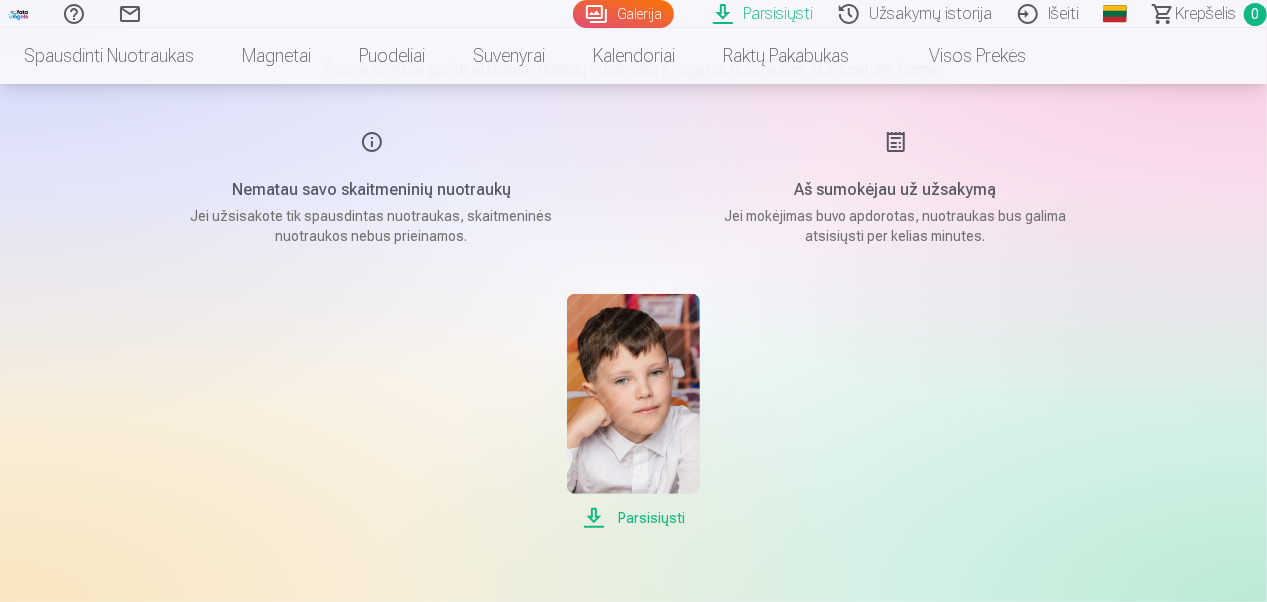 click on "Parsisiųsti" at bounding box center (633, 518) 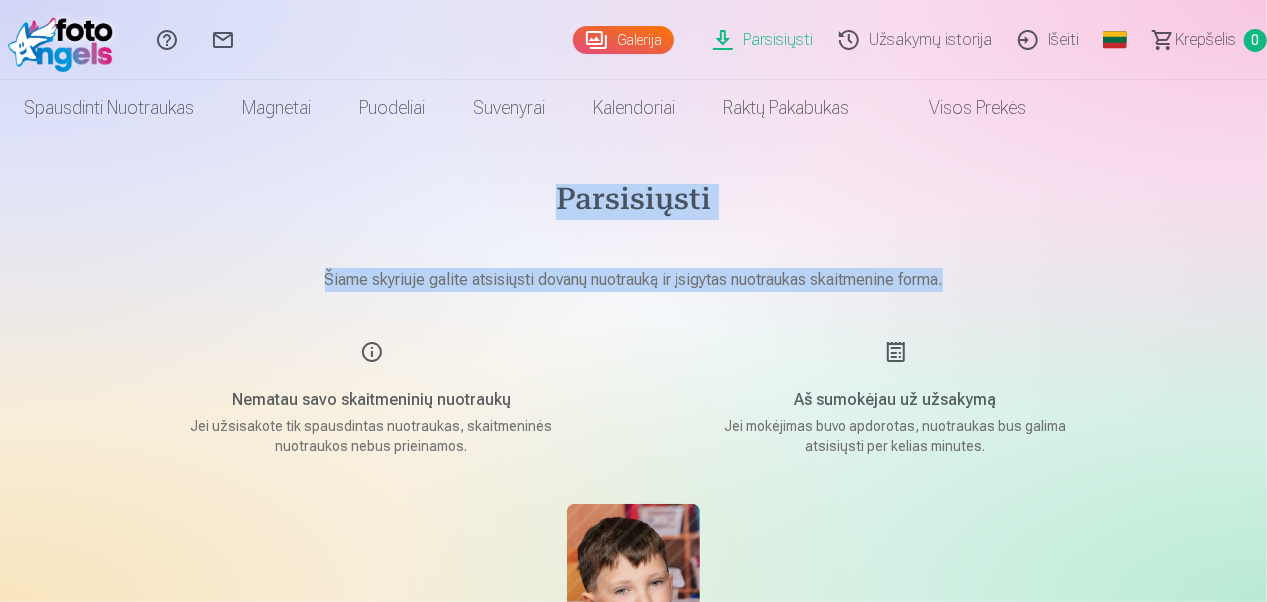 drag, startPoint x: 1265, startPoint y: 125, endPoint x: 1271, endPoint y: 267, distance: 142.12671 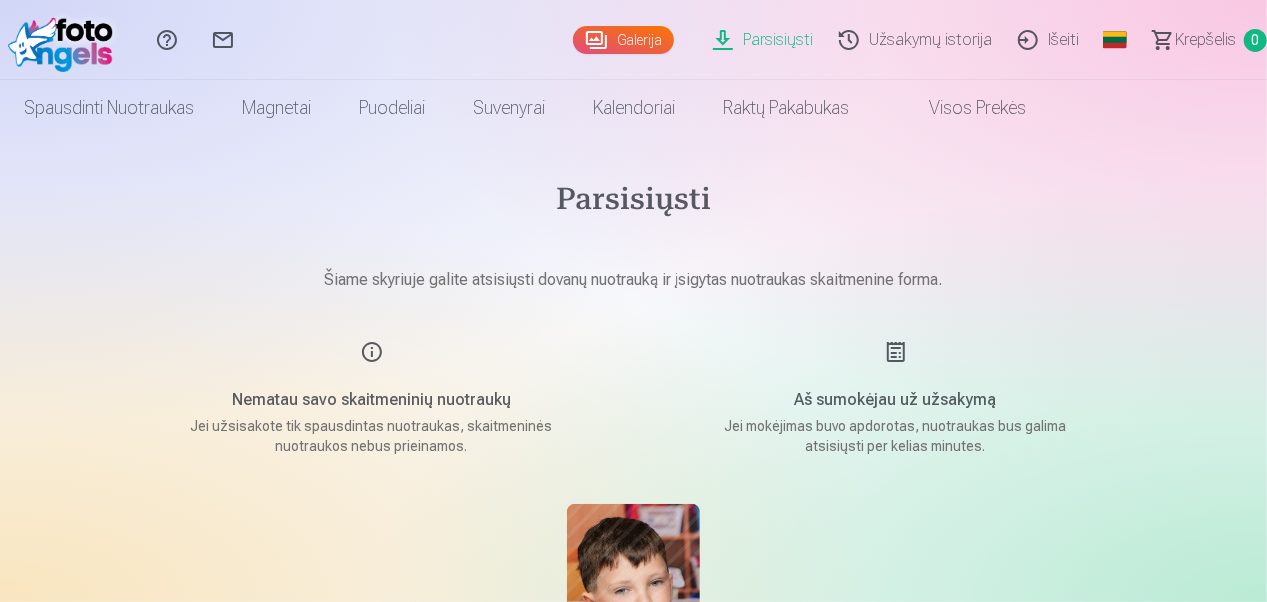 click on "Aš sumokėjau už užsakymą Jei mokėjimas buvo apdorotas, nuotraukas bus galima atsisiųsti per kelias minutes." at bounding box center (896, 398) 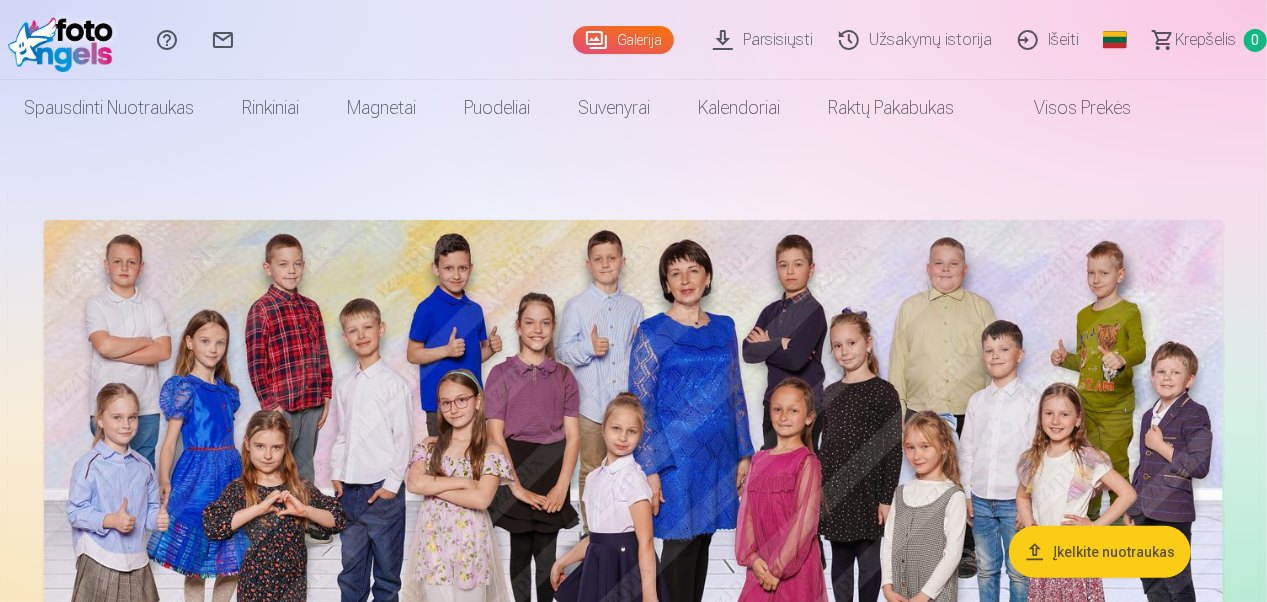 click on "Įkelkite nuotraukas" at bounding box center (1100, 552) 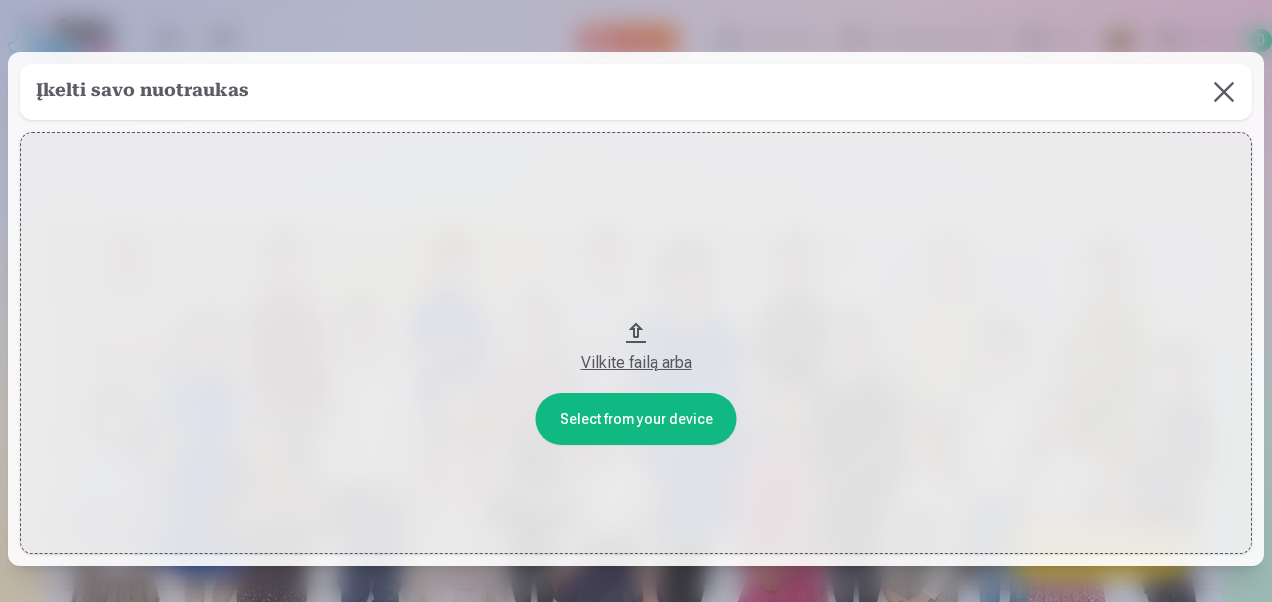 click on "Vilkite failą arba" at bounding box center (636, 342) 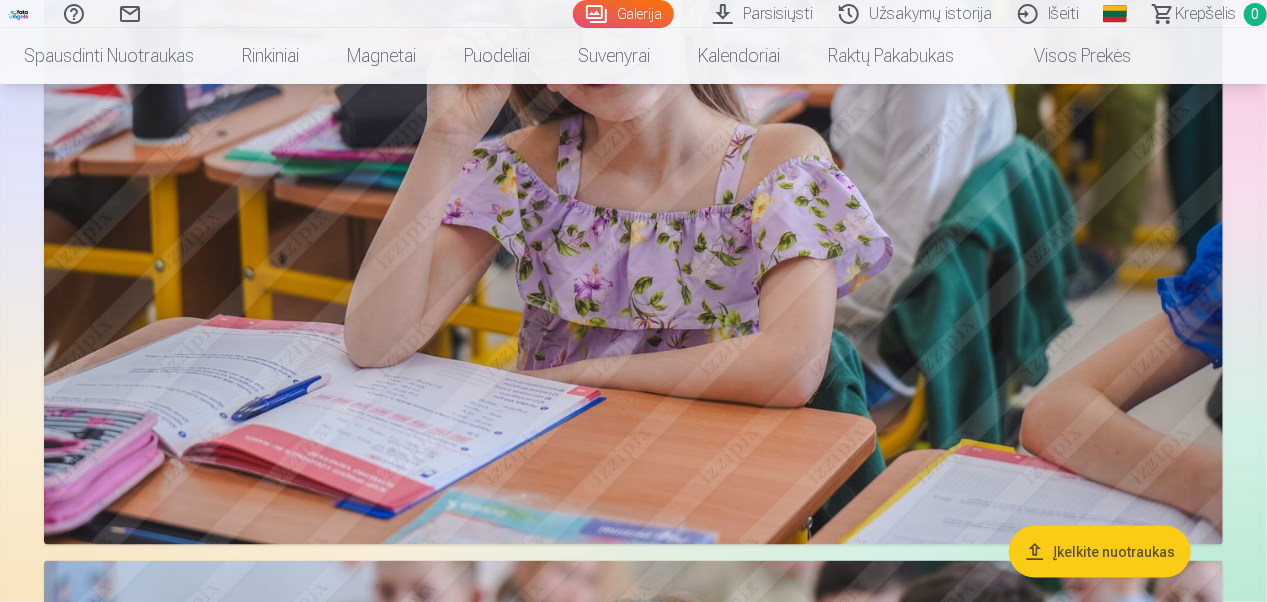 scroll, scrollTop: 0, scrollLeft: 0, axis: both 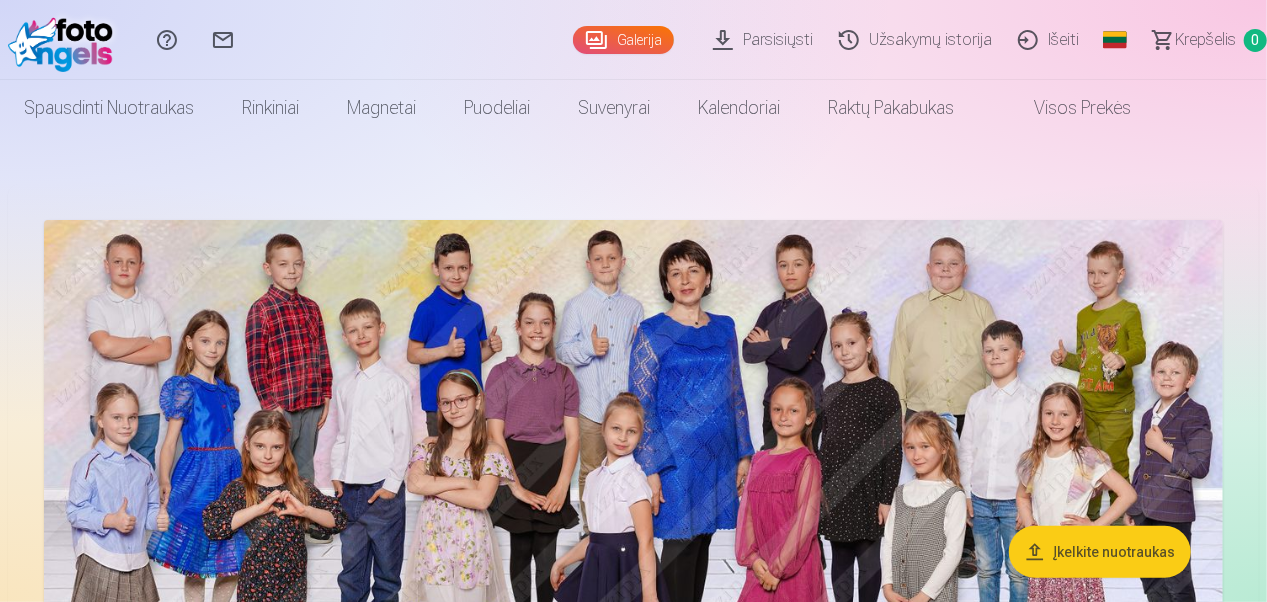 click on "Parsisiųsti" at bounding box center [766, 40] 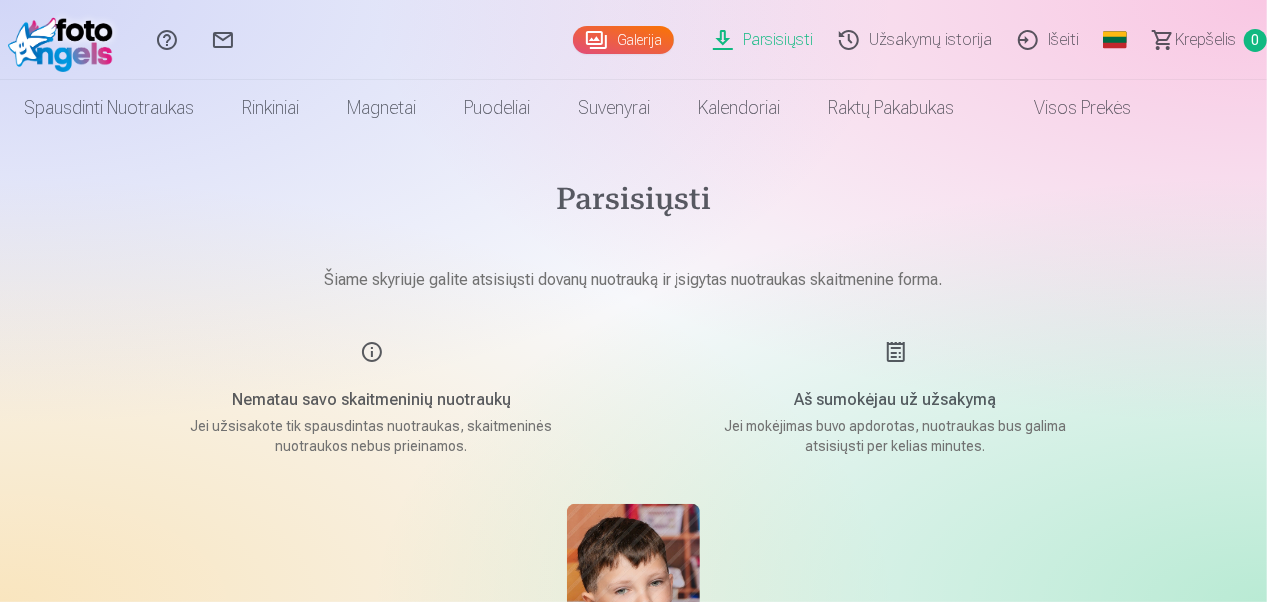 click on "Aš sumokėjau už užsakymą Jei mokėjimas buvo apdorotas, nuotraukas bus galima atsisiųsti per kelias minutes." at bounding box center (896, 398) 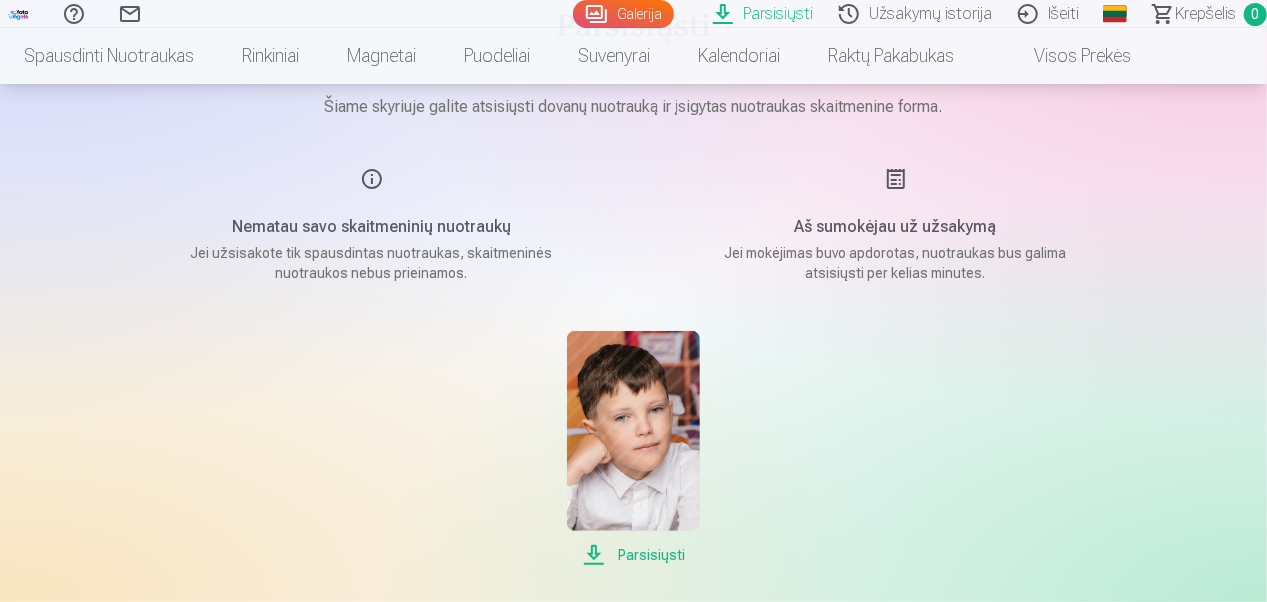 scroll, scrollTop: 156, scrollLeft: 0, axis: vertical 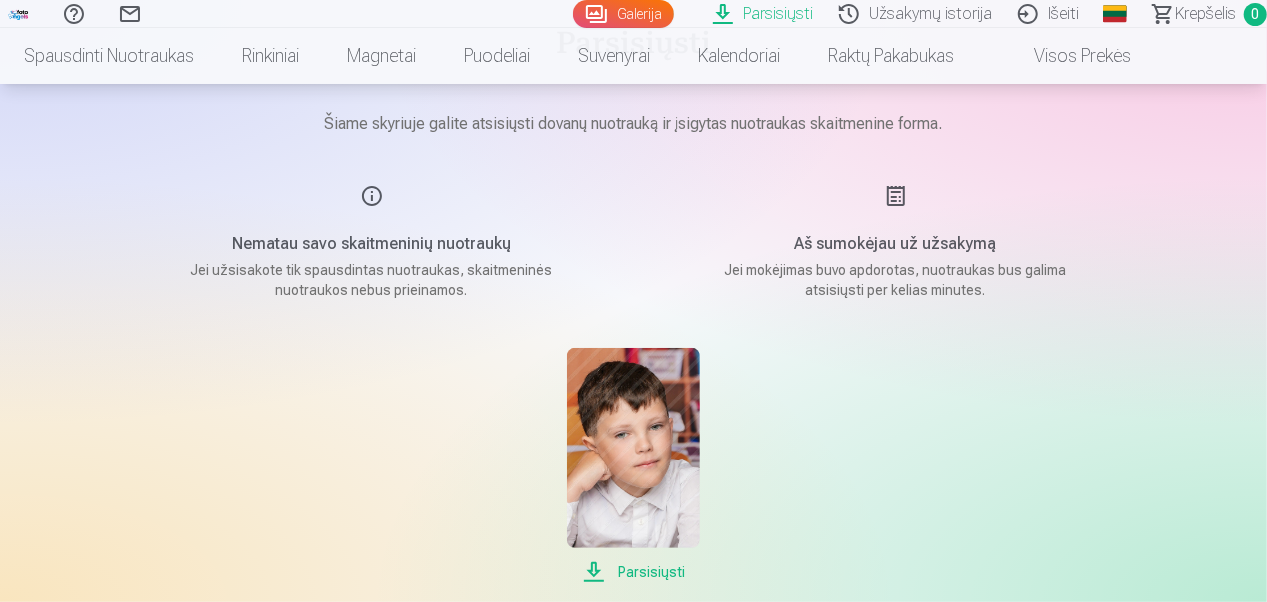click on "Parsisiųsti" at bounding box center [633, 572] 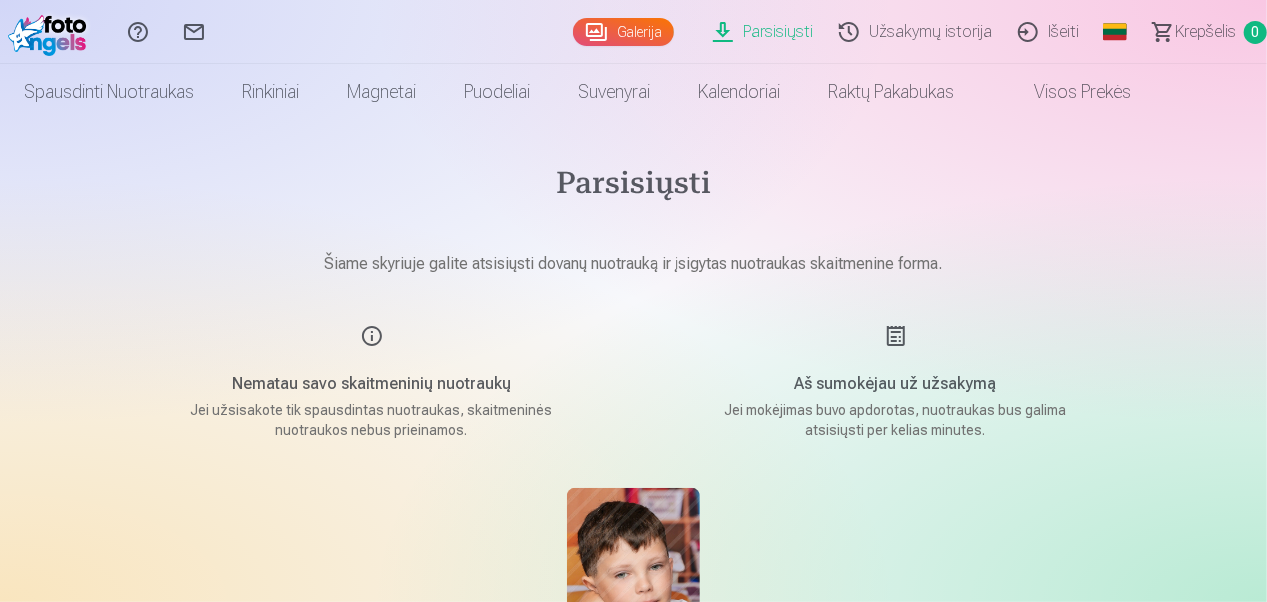 scroll, scrollTop: 0, scrollLeft: 0, axis: both 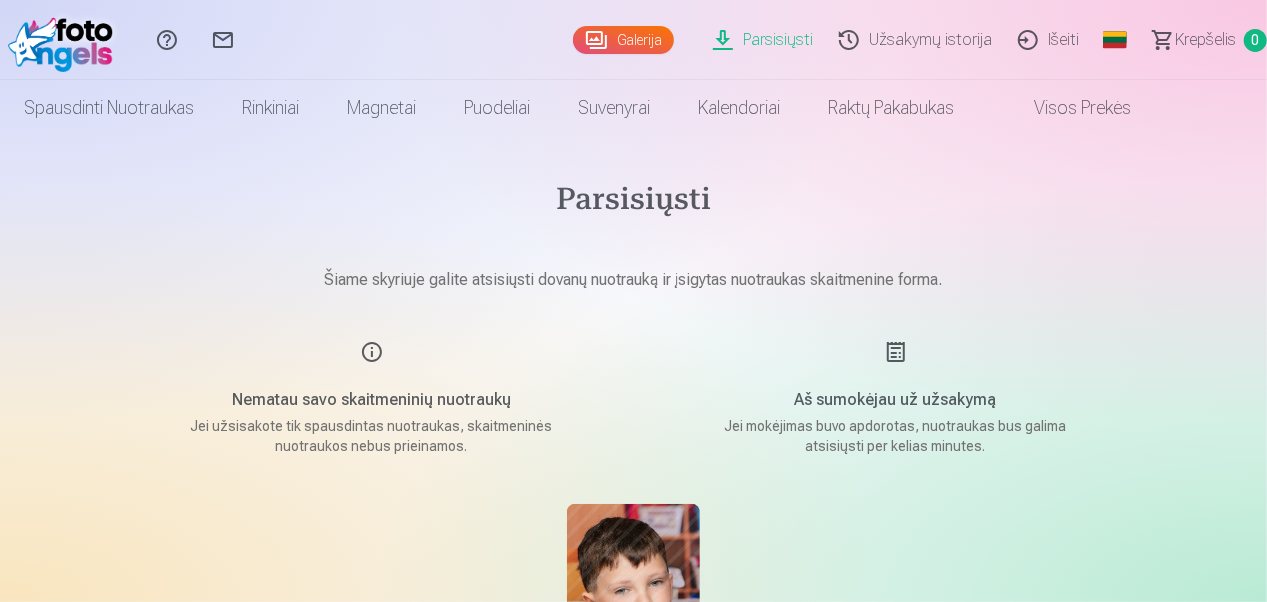 click on "Galerija" at bounding box center (623, 40) 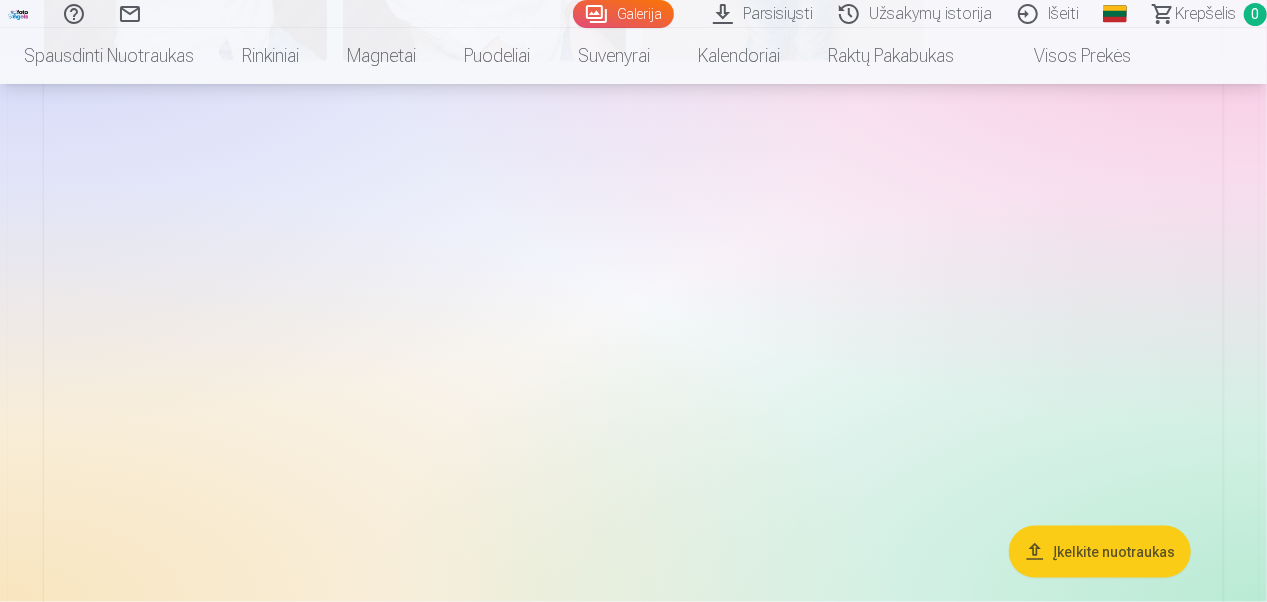 scroll, scrollTop: 0, scrollLeft: 0, axis: both 